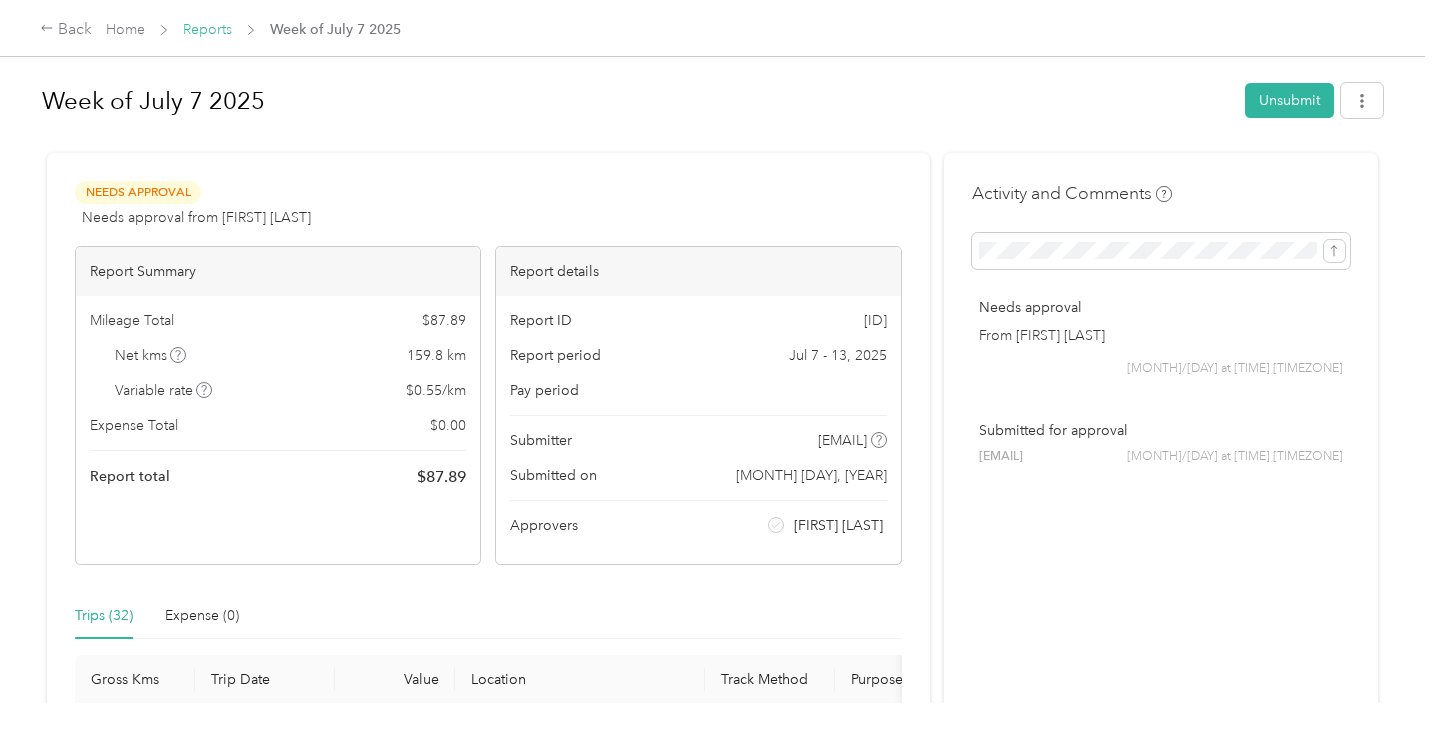 scroll, scrollTop: 0, scrollLeft: 0, axis: both 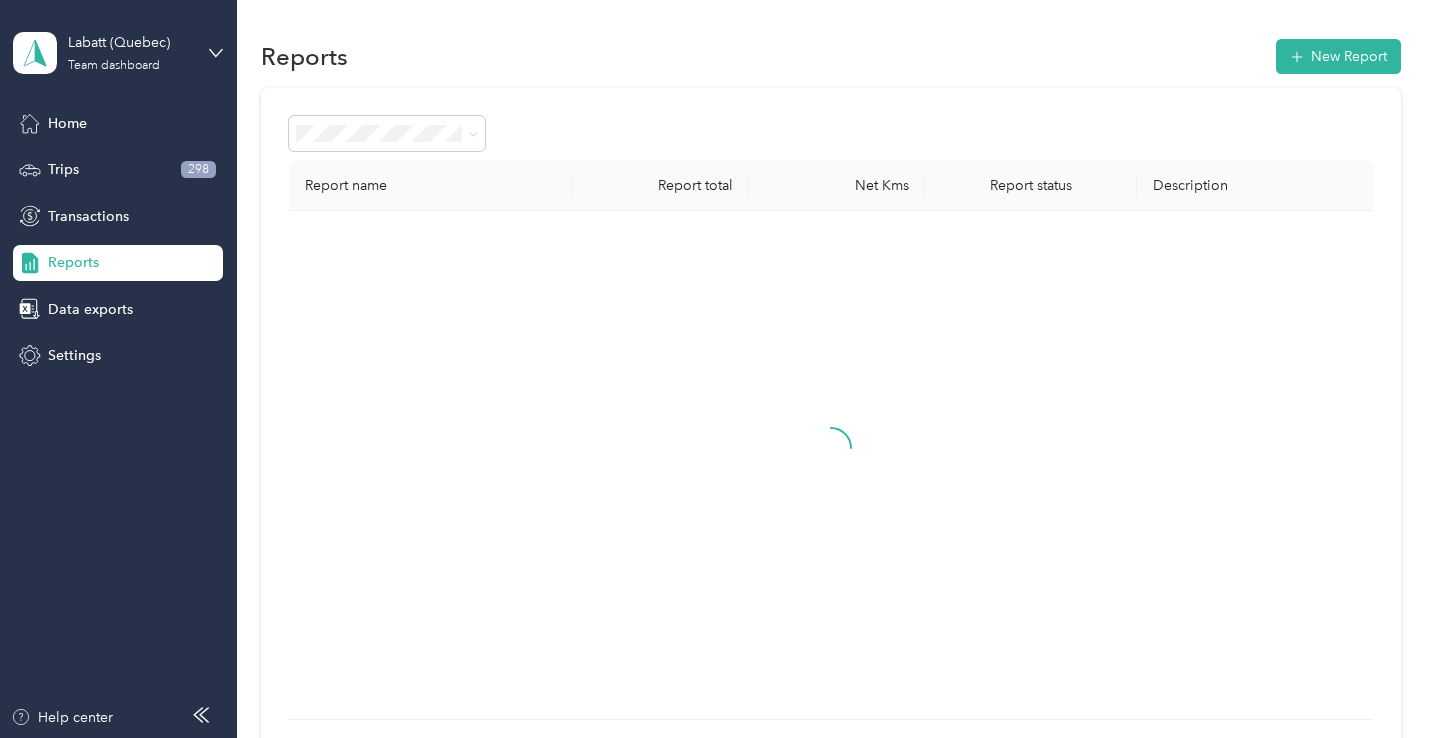 click on "Labatt (Quebec) Team dashboard" at bounding box center (118, 53) 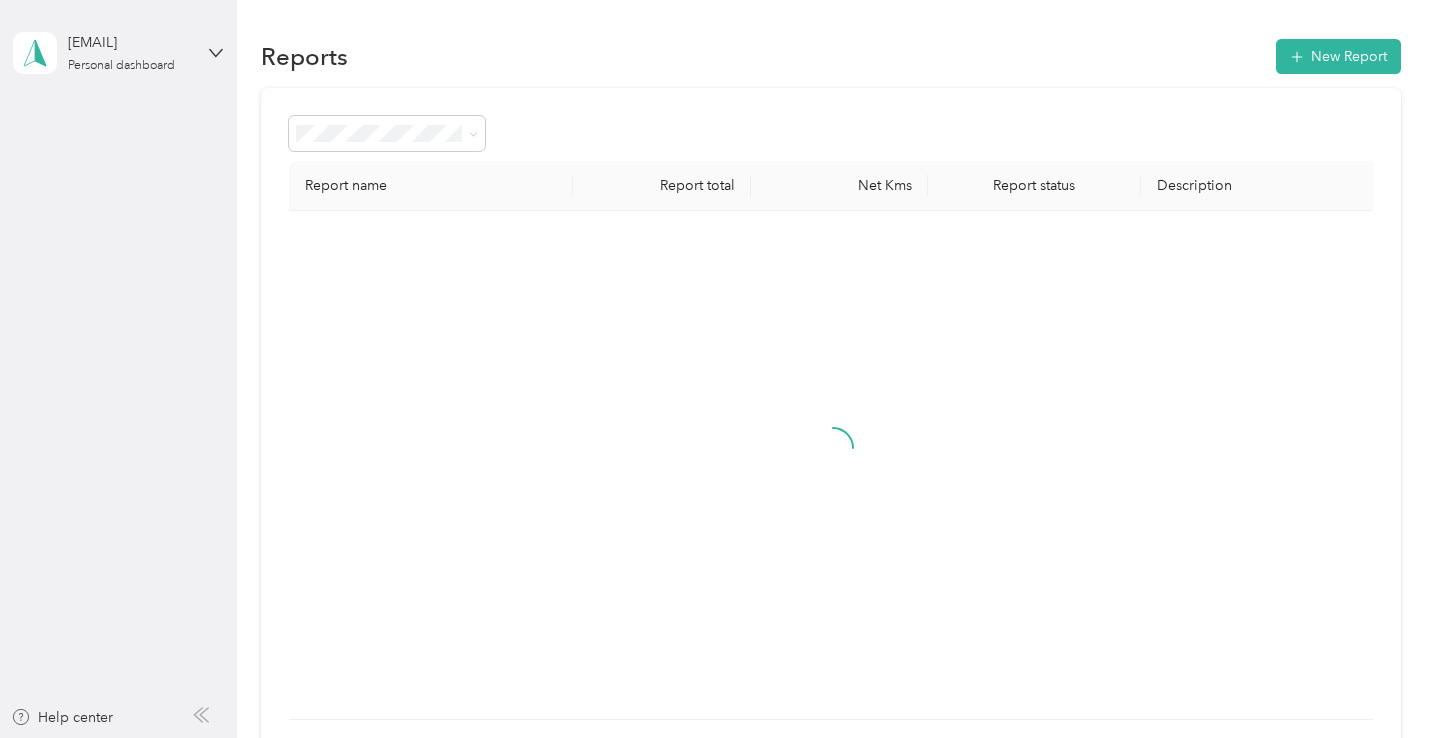 scroll, scrollTop: 0, scrollLeft: 0, axis: both 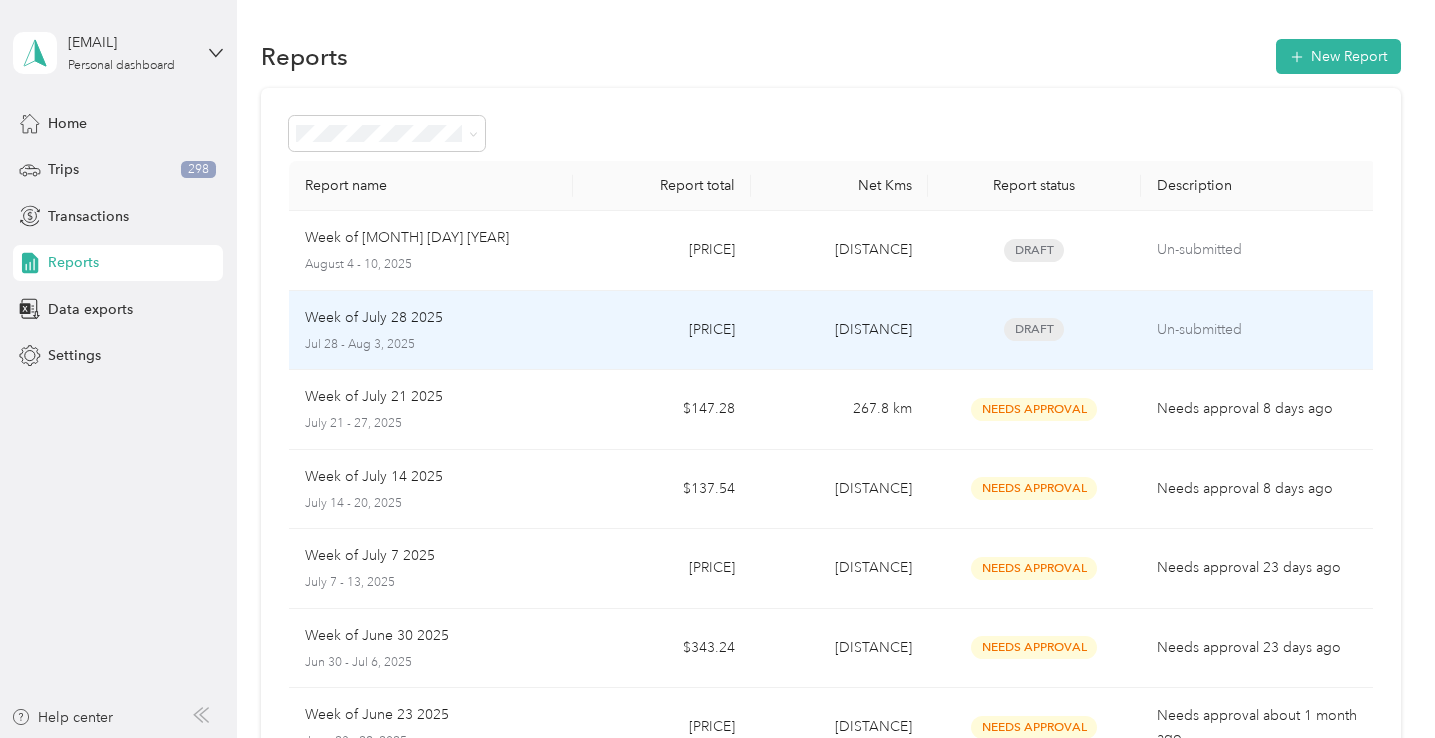 click on "Draft" at bounding box center [1034, 331] 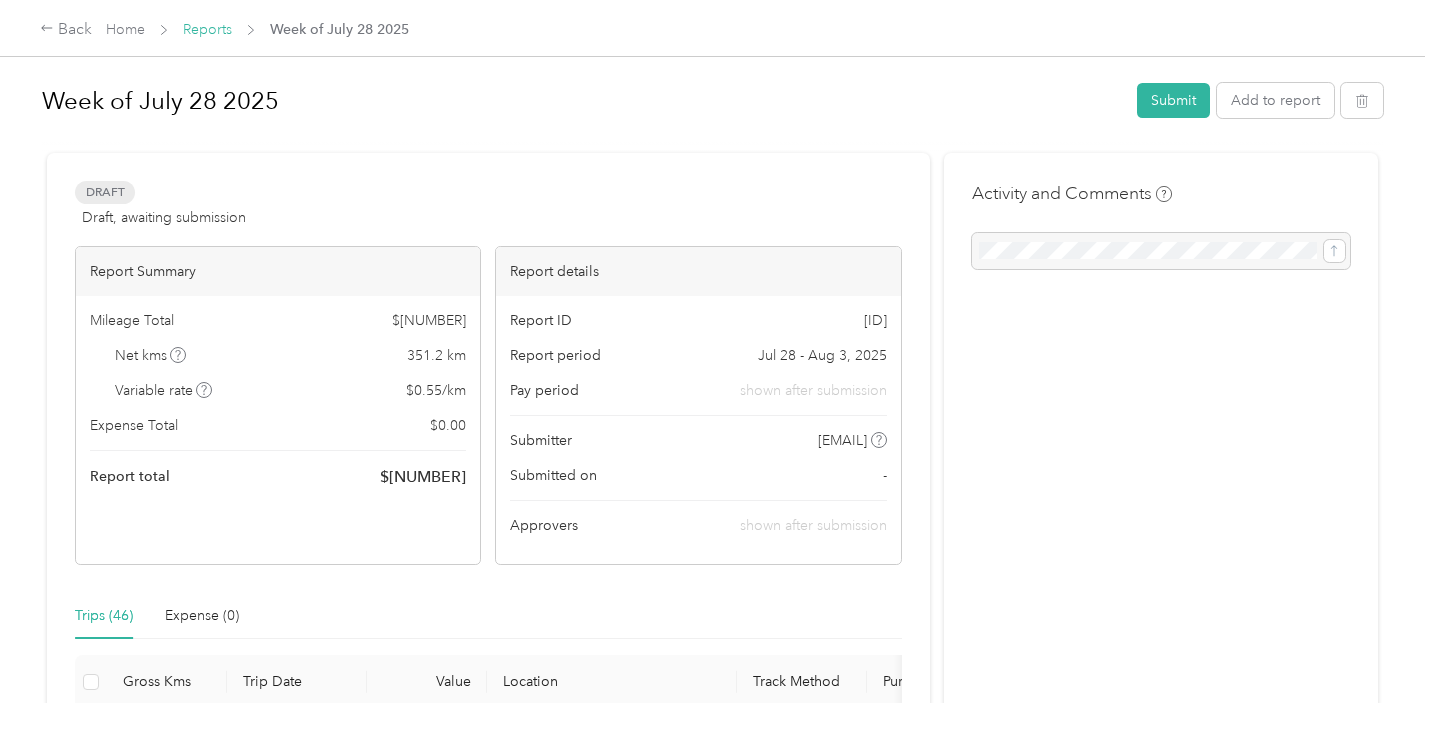 click on "Reports" at bounding box center [207, 29] 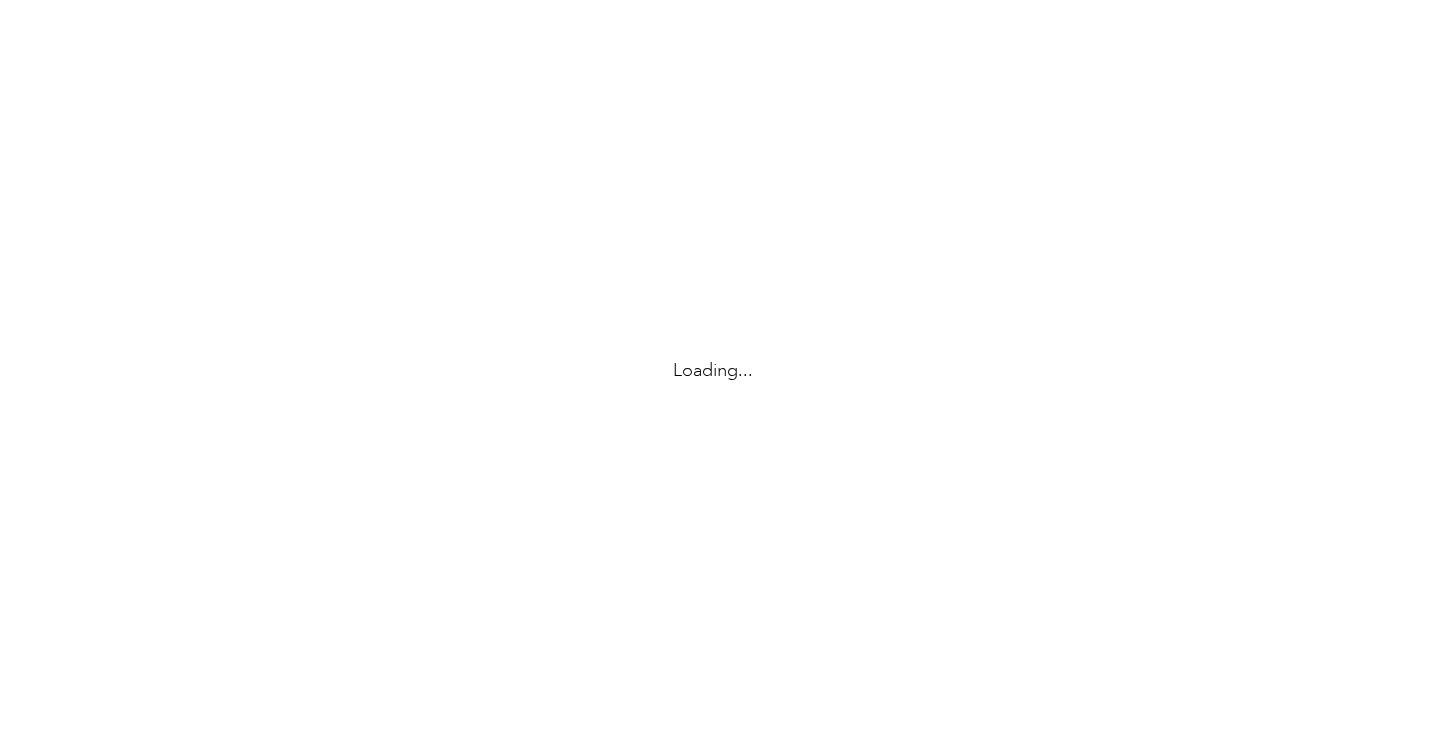 scroll, scrollTop: 0, scrollLeft: 0, axis: both 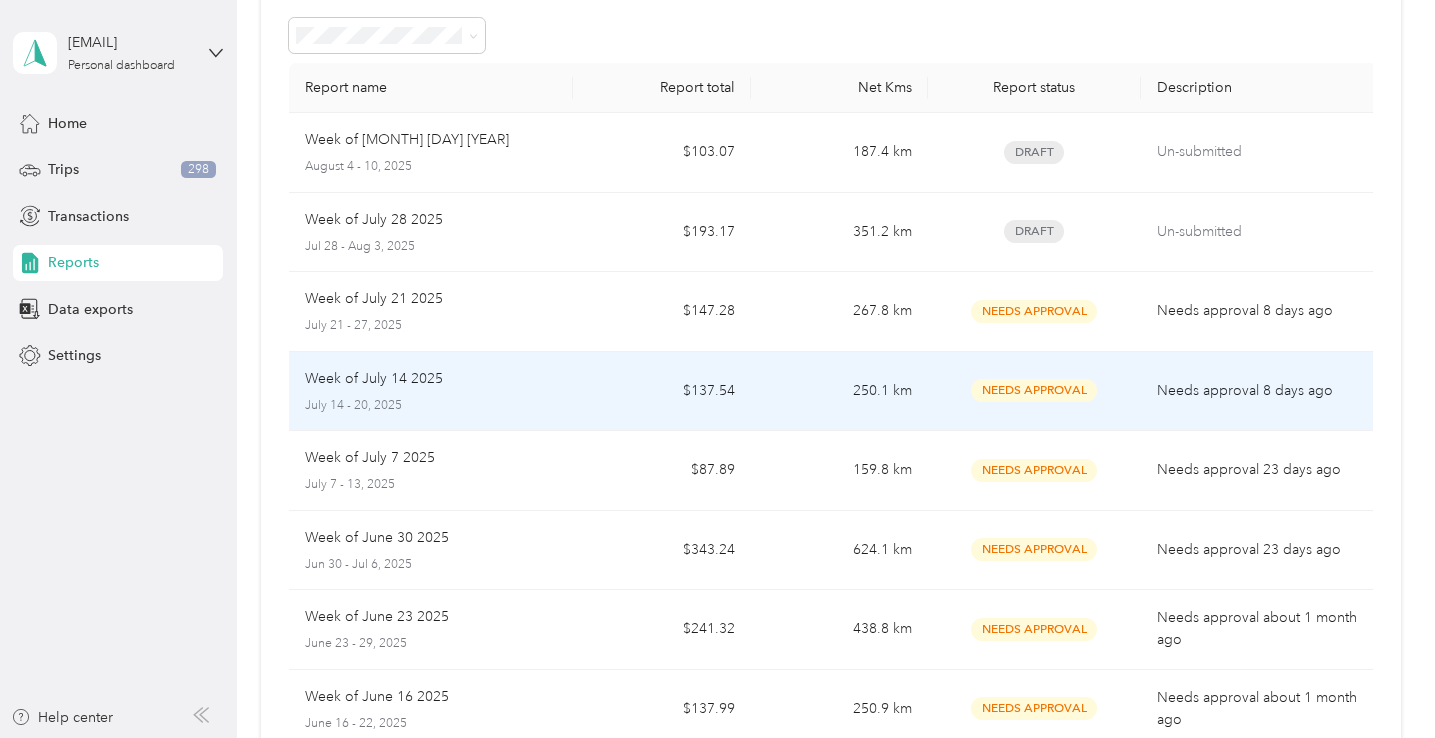 click on "$137.54" at bounding box center [661, 392] 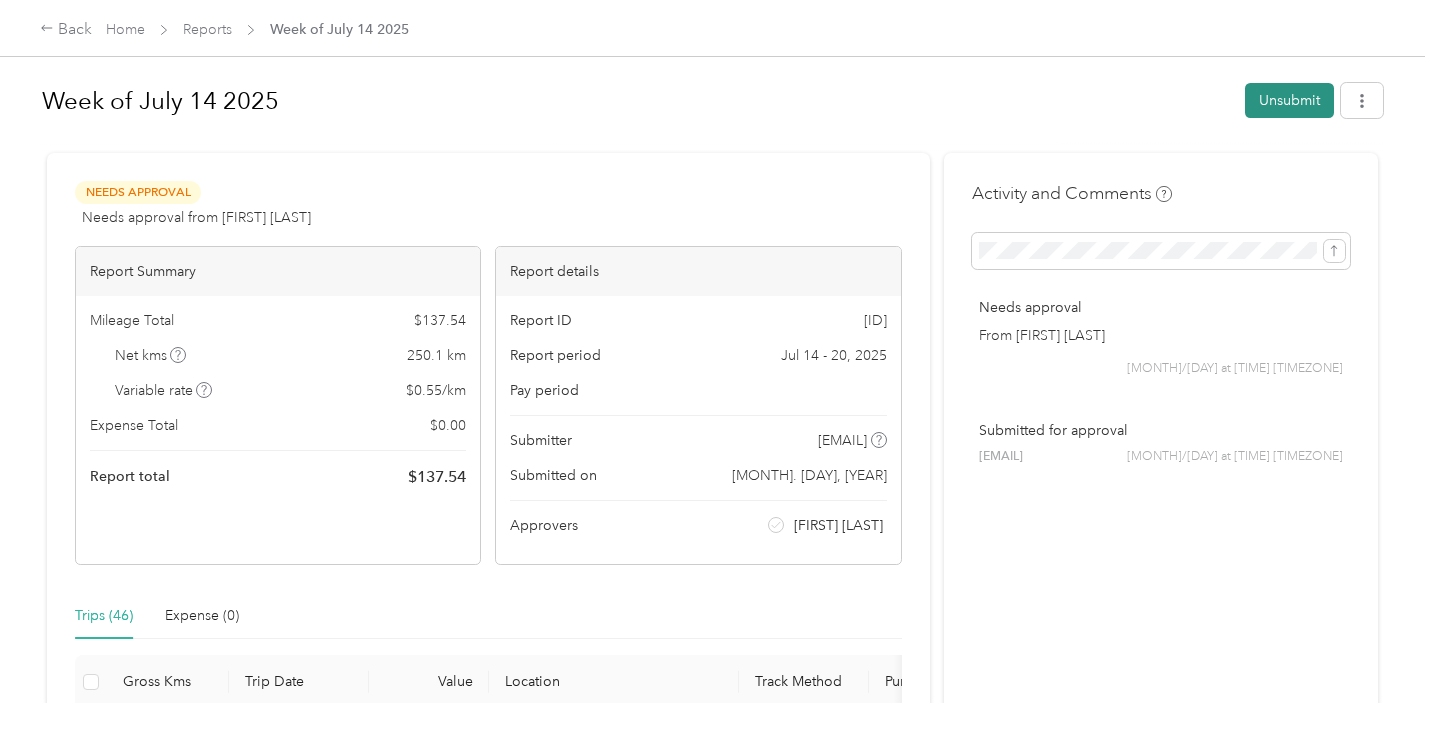 click on "Unsubmit" at bounding box center [1289, 100] 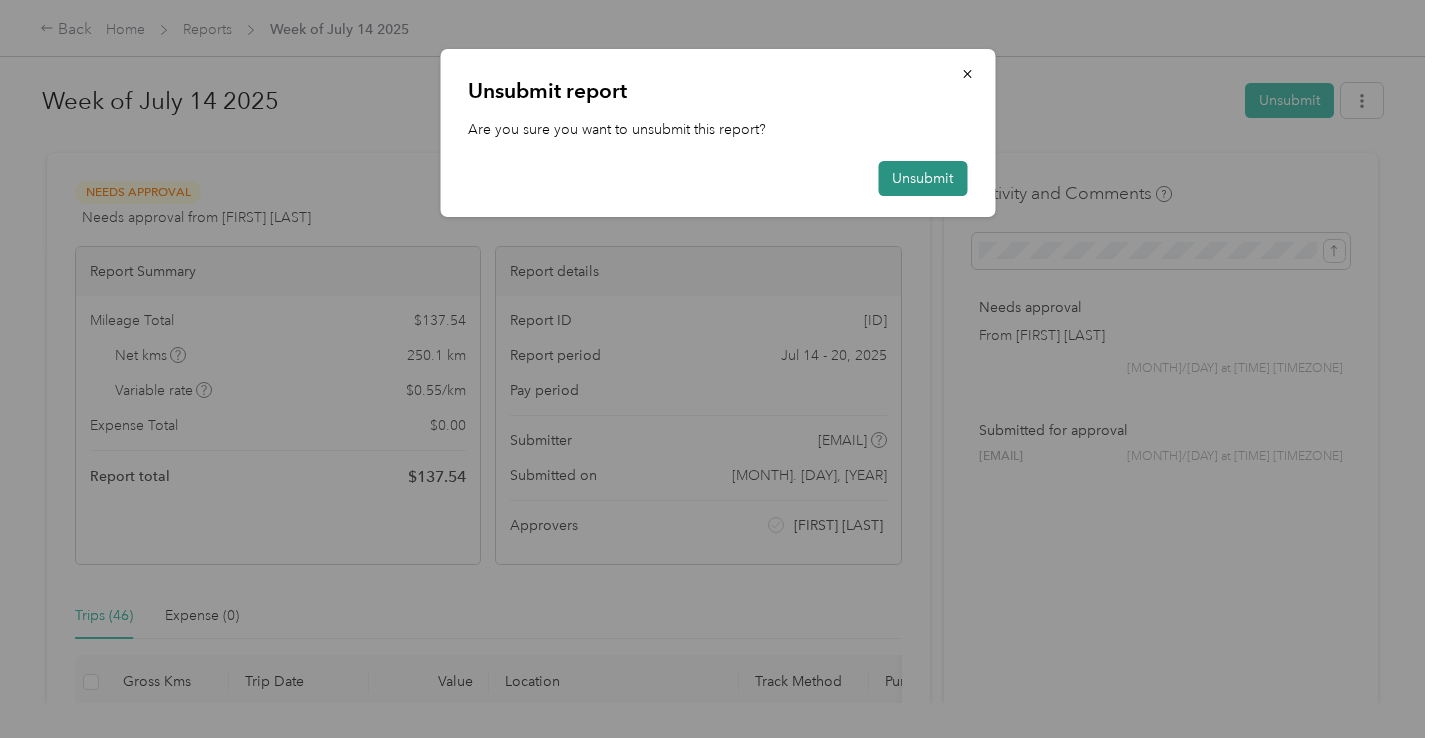 click on "Unsubmit" at bounding box center (922, 178) 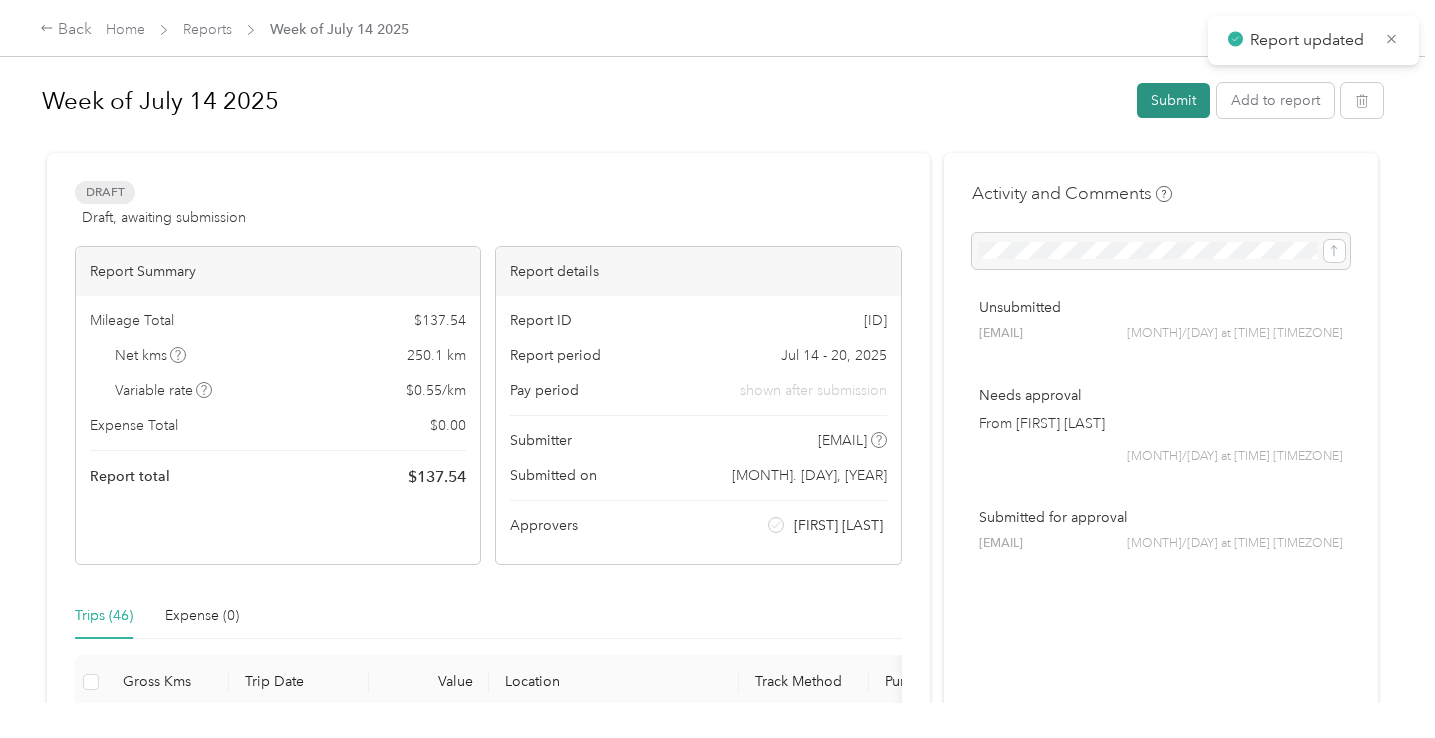 click on "Submit" at bounding box center [1173, 100] 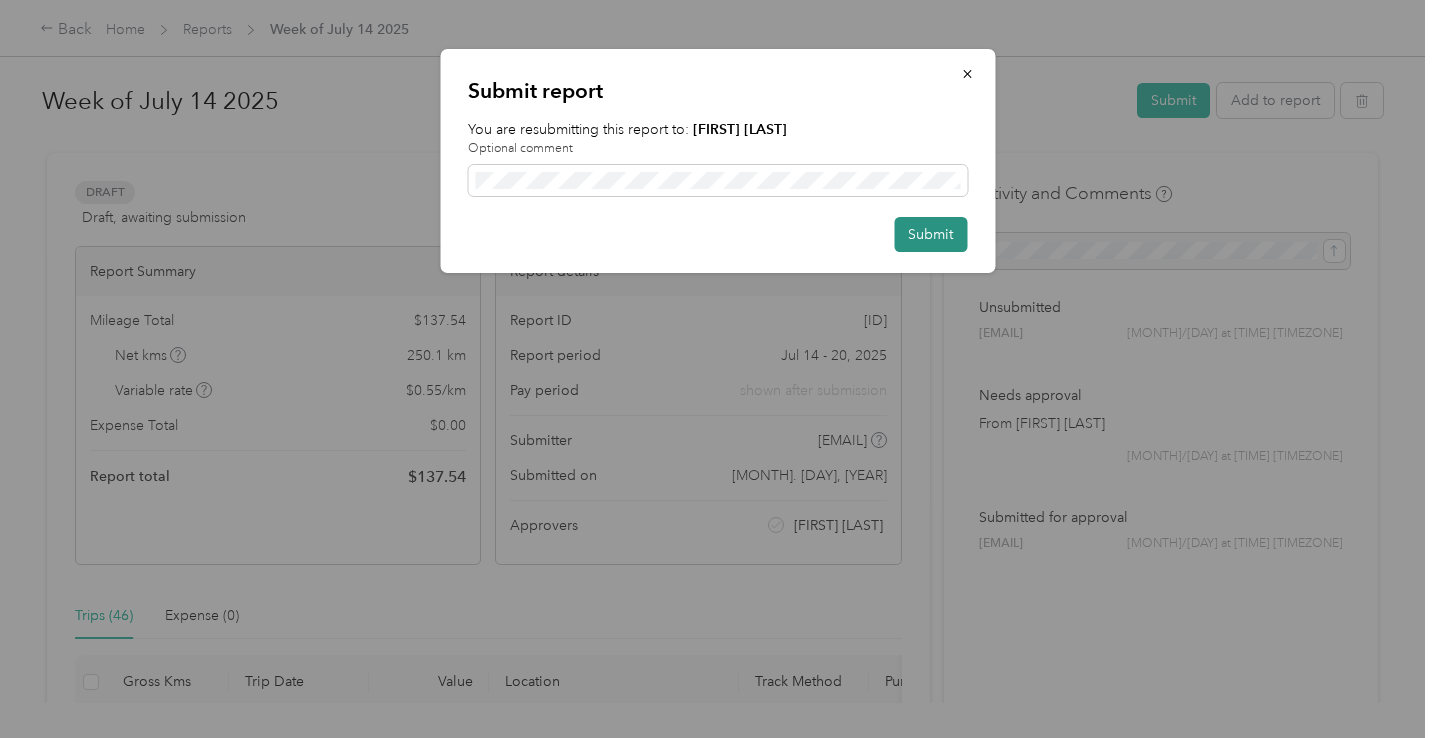 click on "Submit" at bounding box center [930, 234] 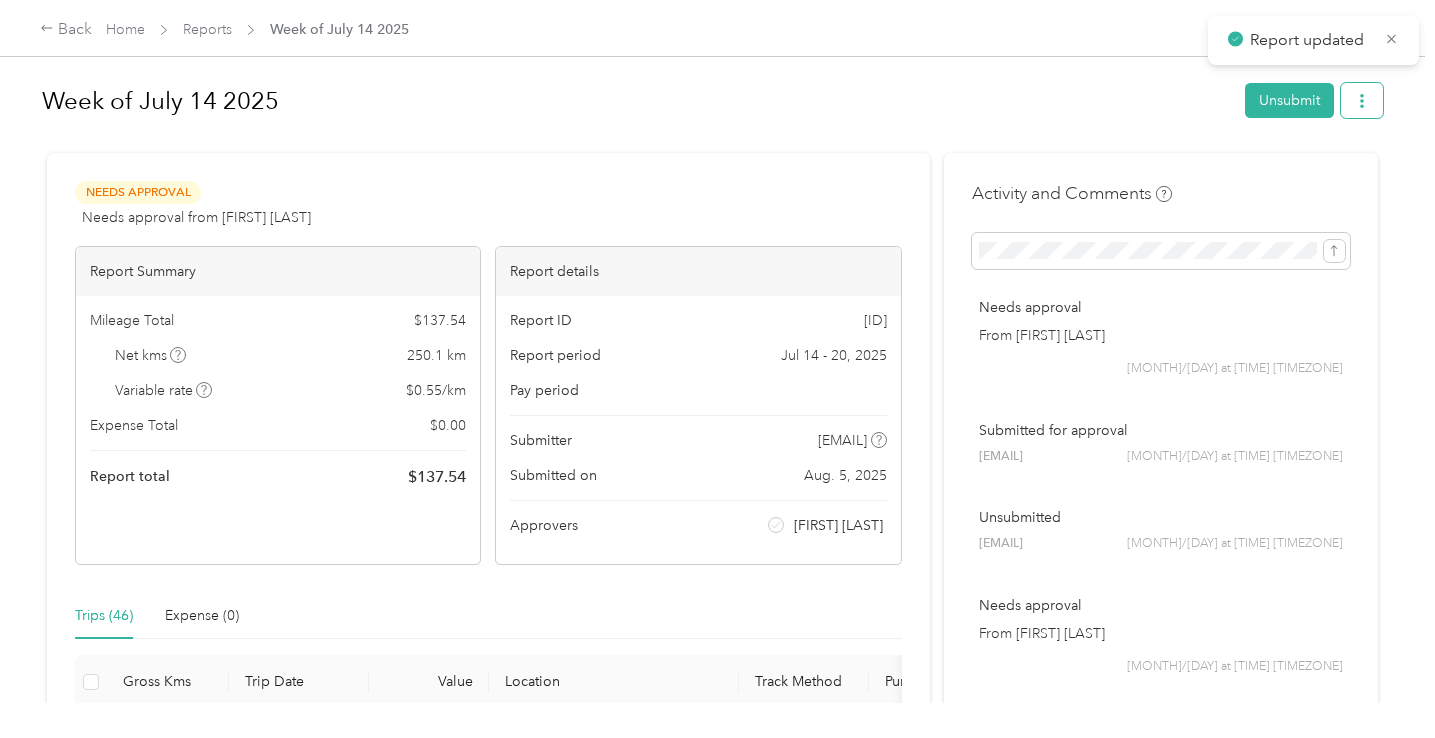 click 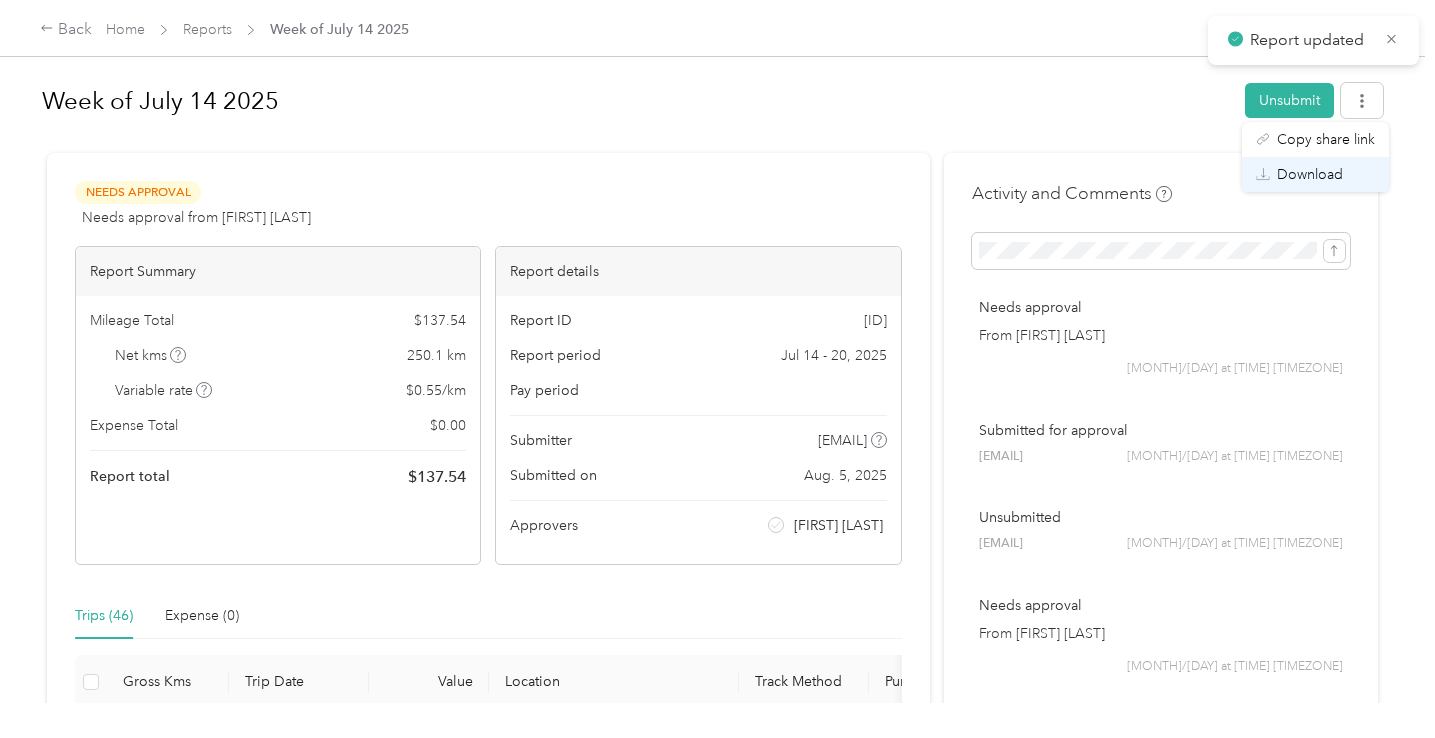 click on "Download" at bounding box center [1310, 174] 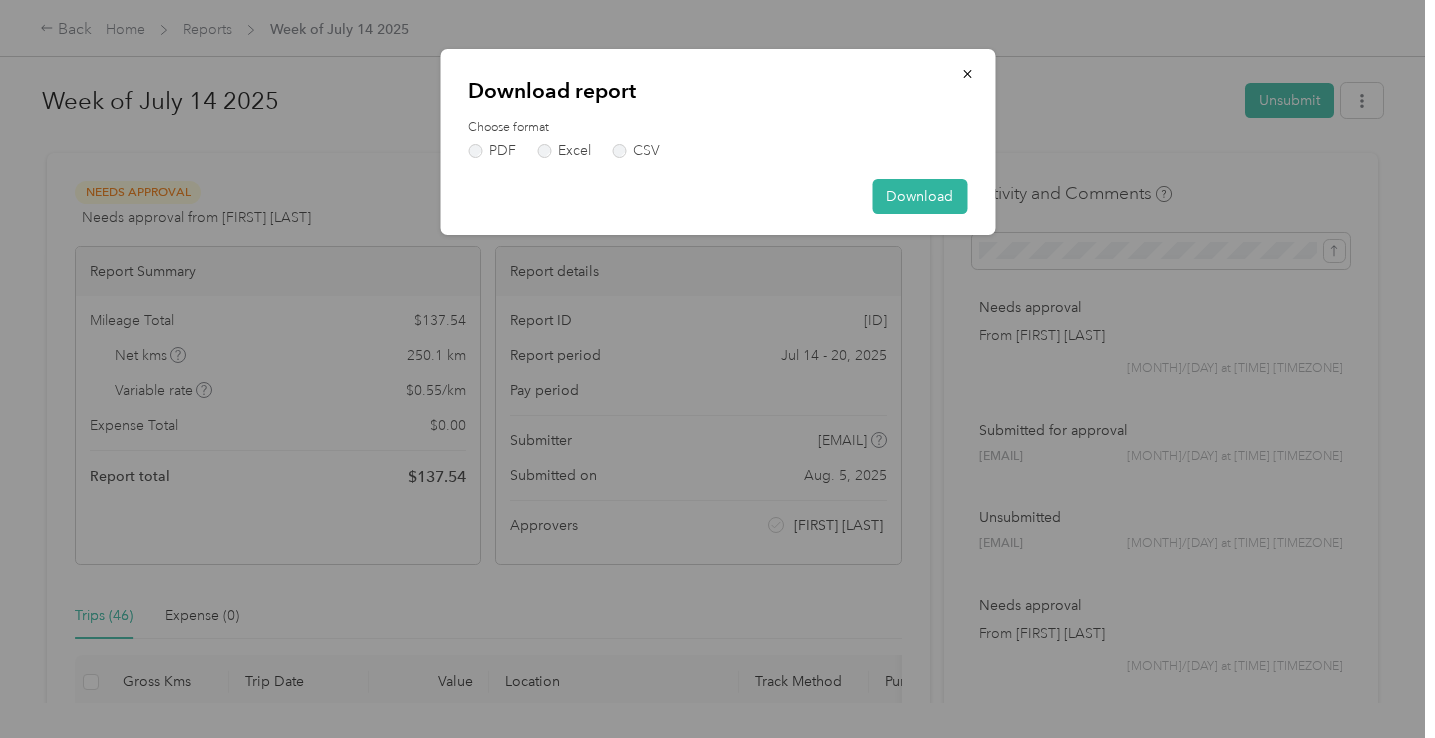 click on "Download report Choose format   PDF Excel CSV Download" at bounding box center [717, 142] 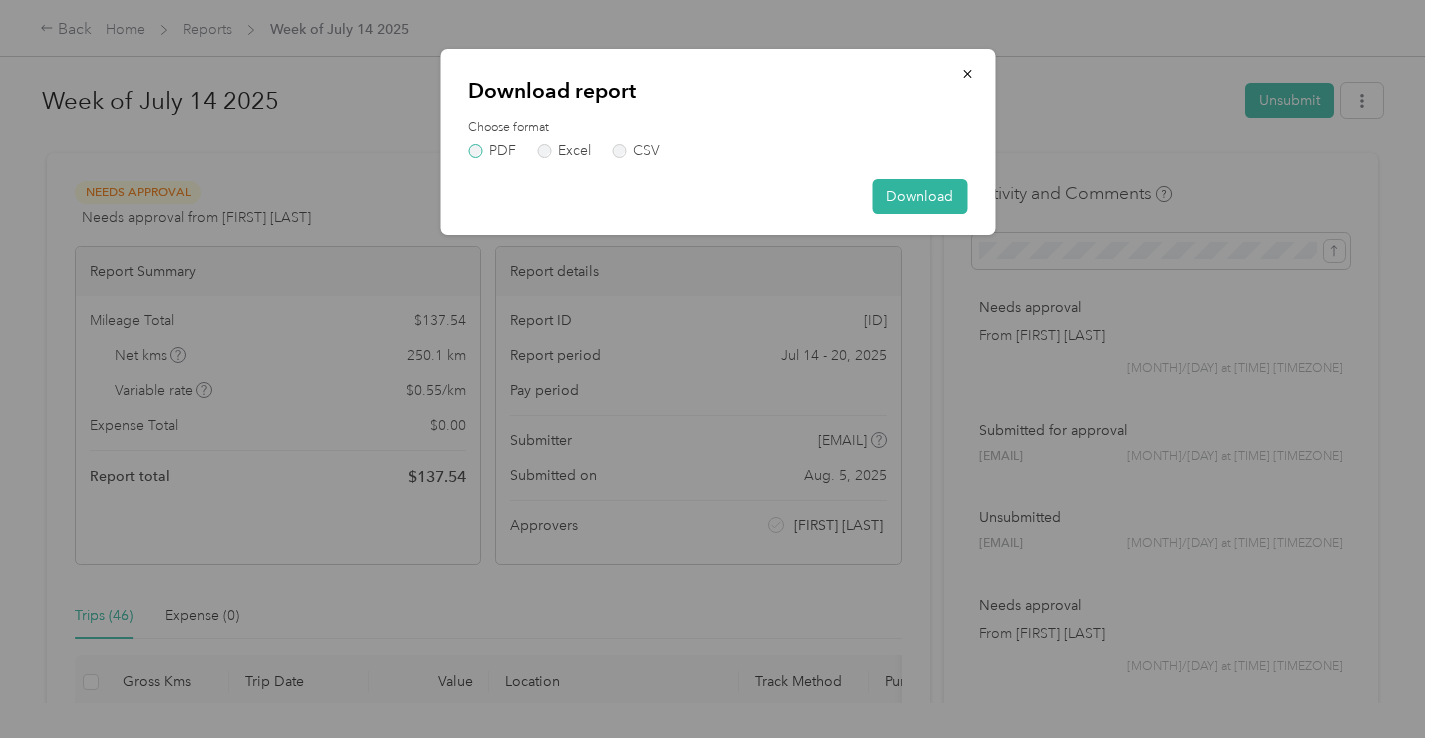 click on "PDF" at bounding box center (492, 151) 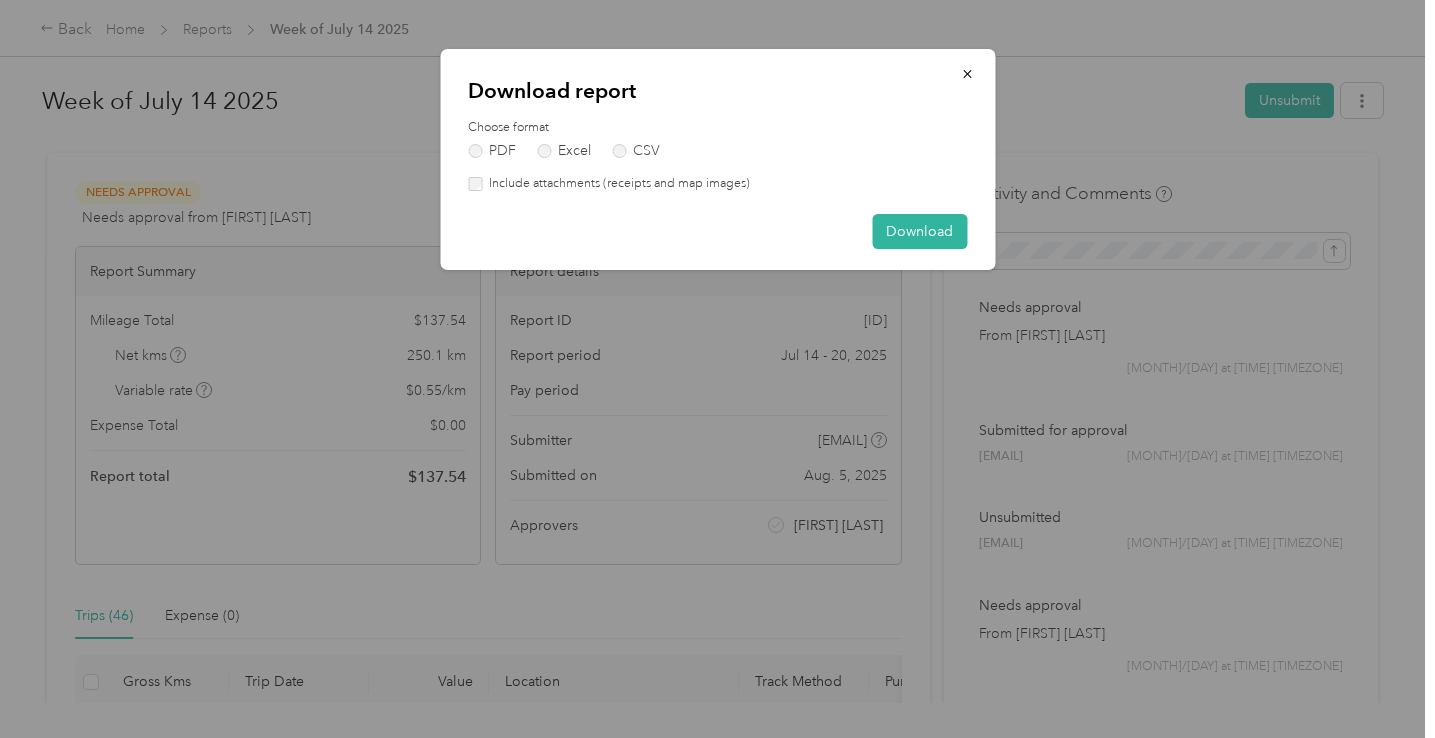 click on "Include attachments (receipts and map images)" at bounding box center (616, 184) 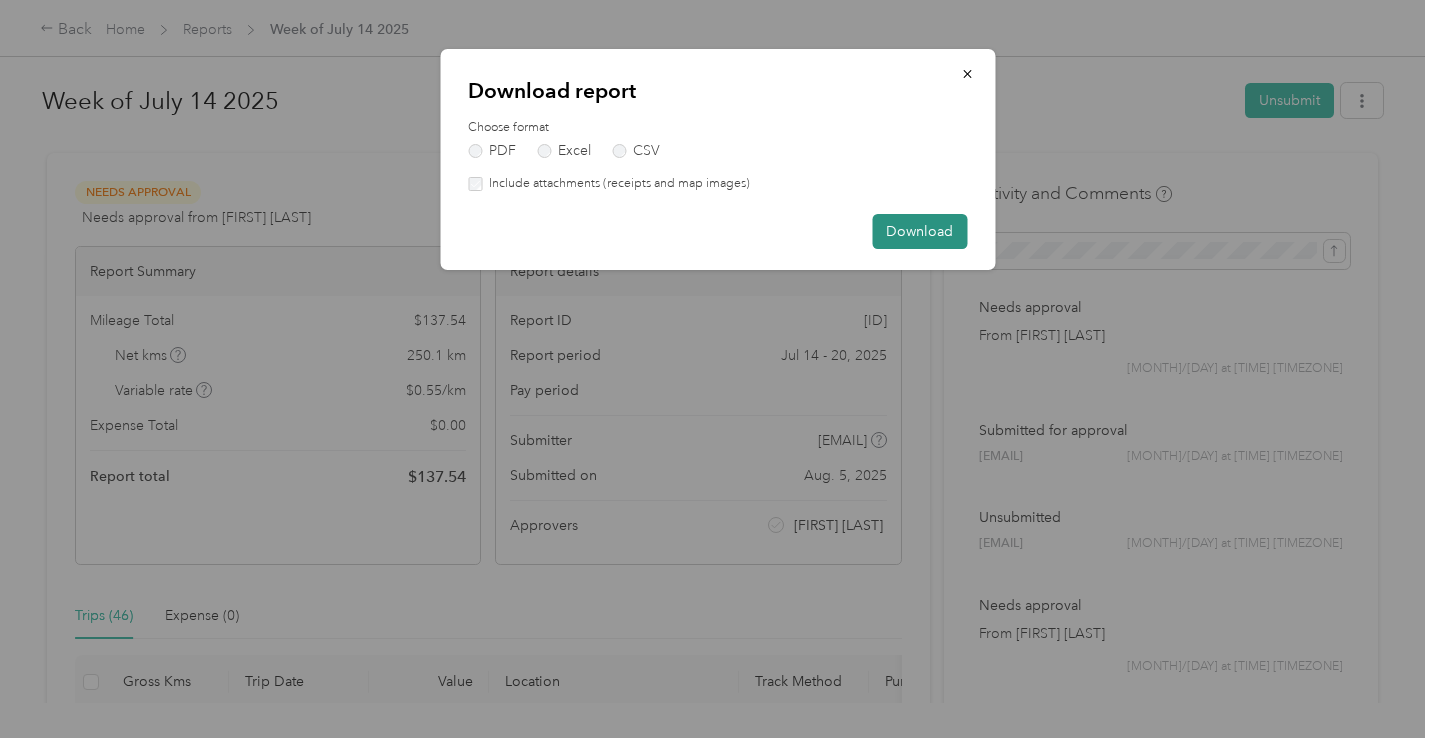 click on "Download" at bounding box center [919, 231] 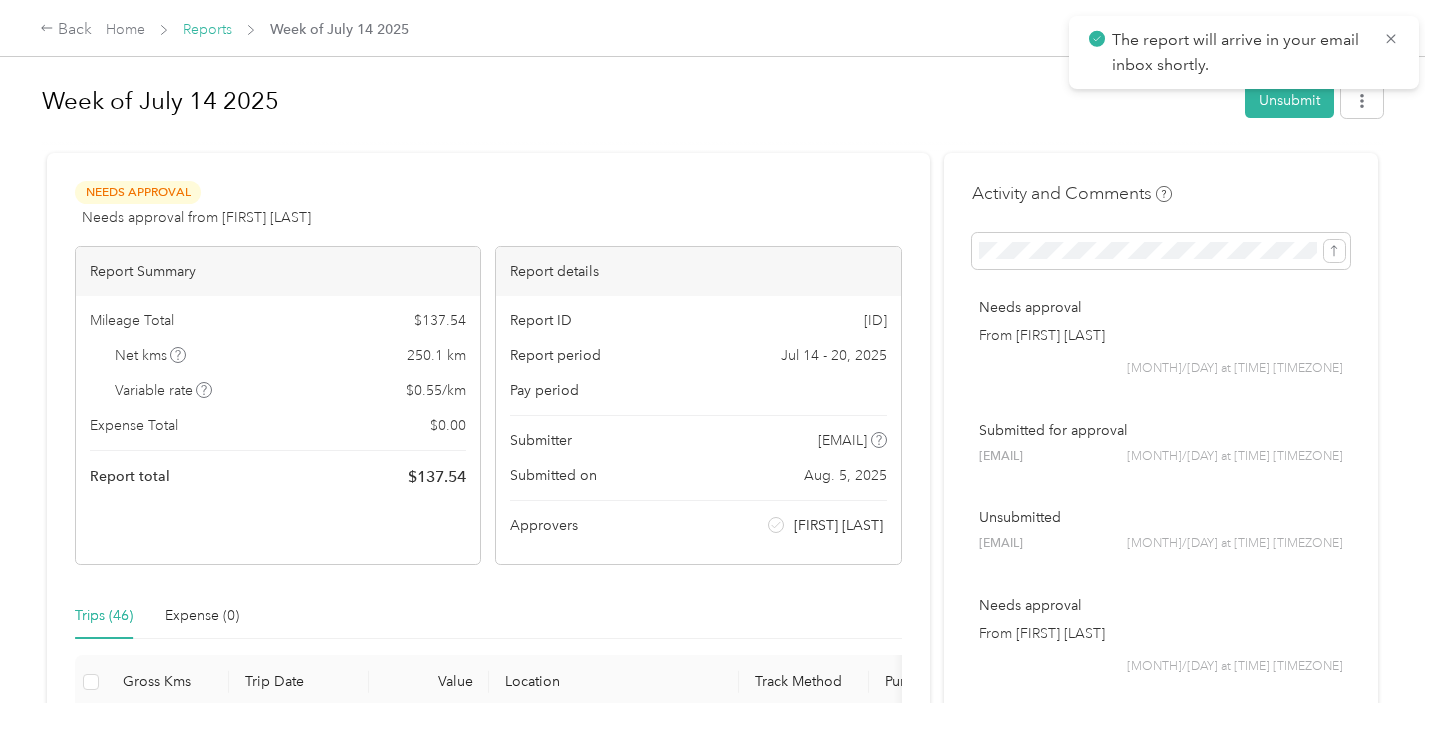 click on "Reports" at bounding box center (207, 29) 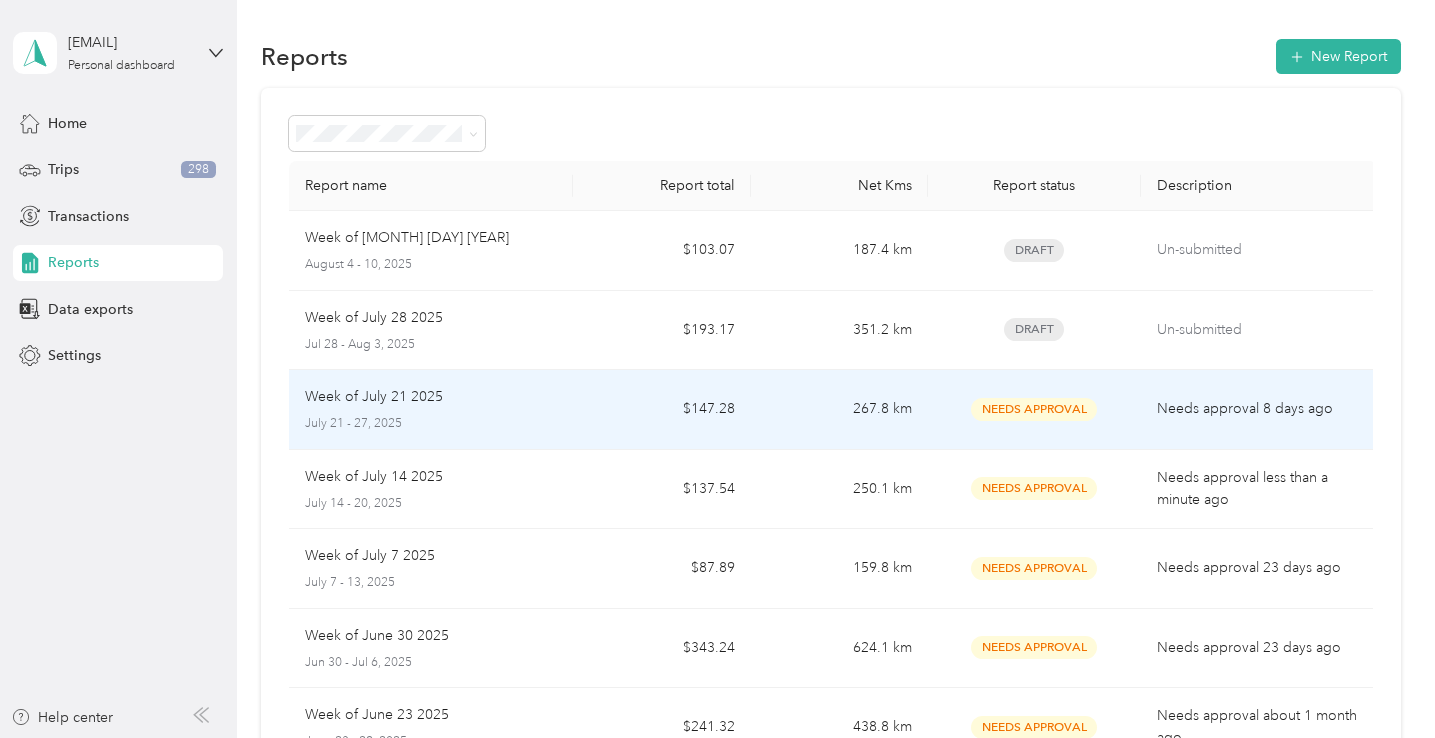 click on "267.8 km" at bounding box center (839, 410) 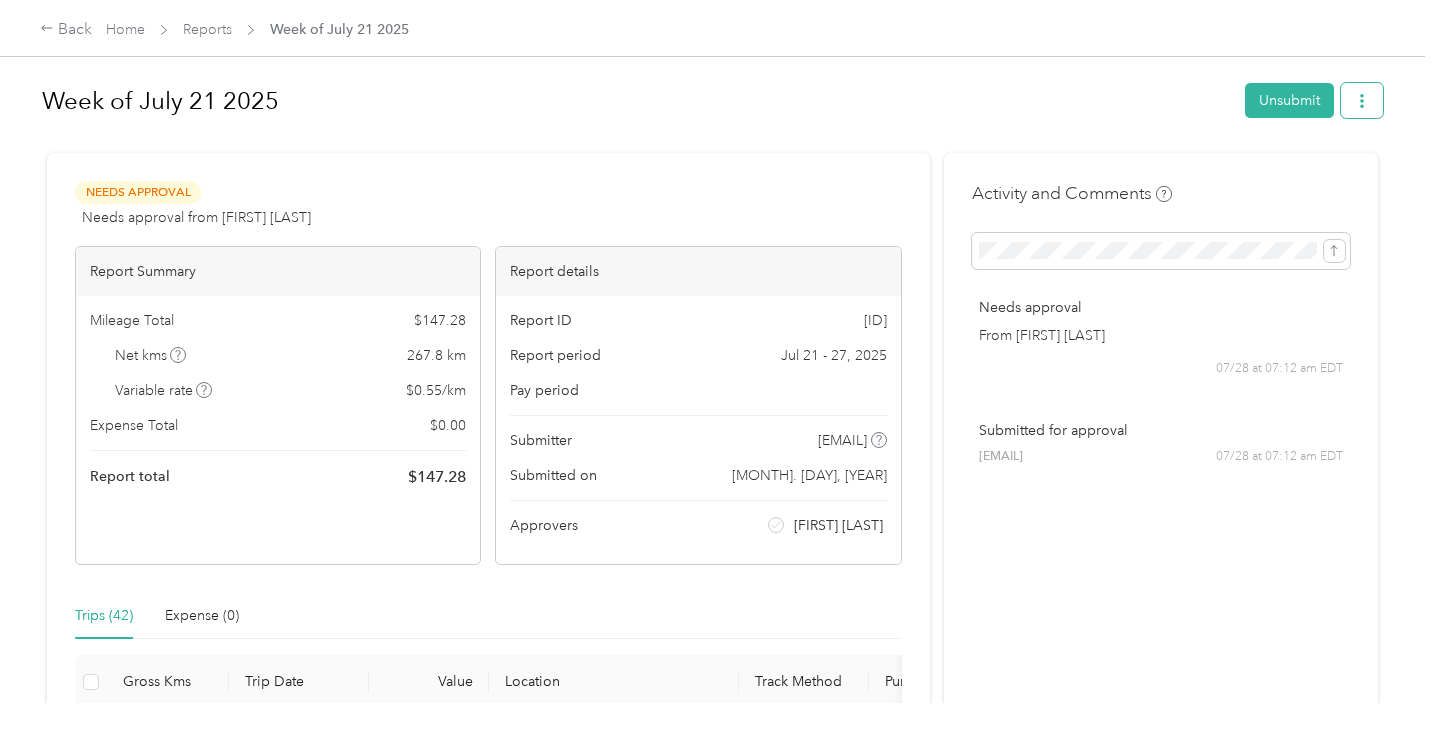 click at bounding box center [1362, 100] 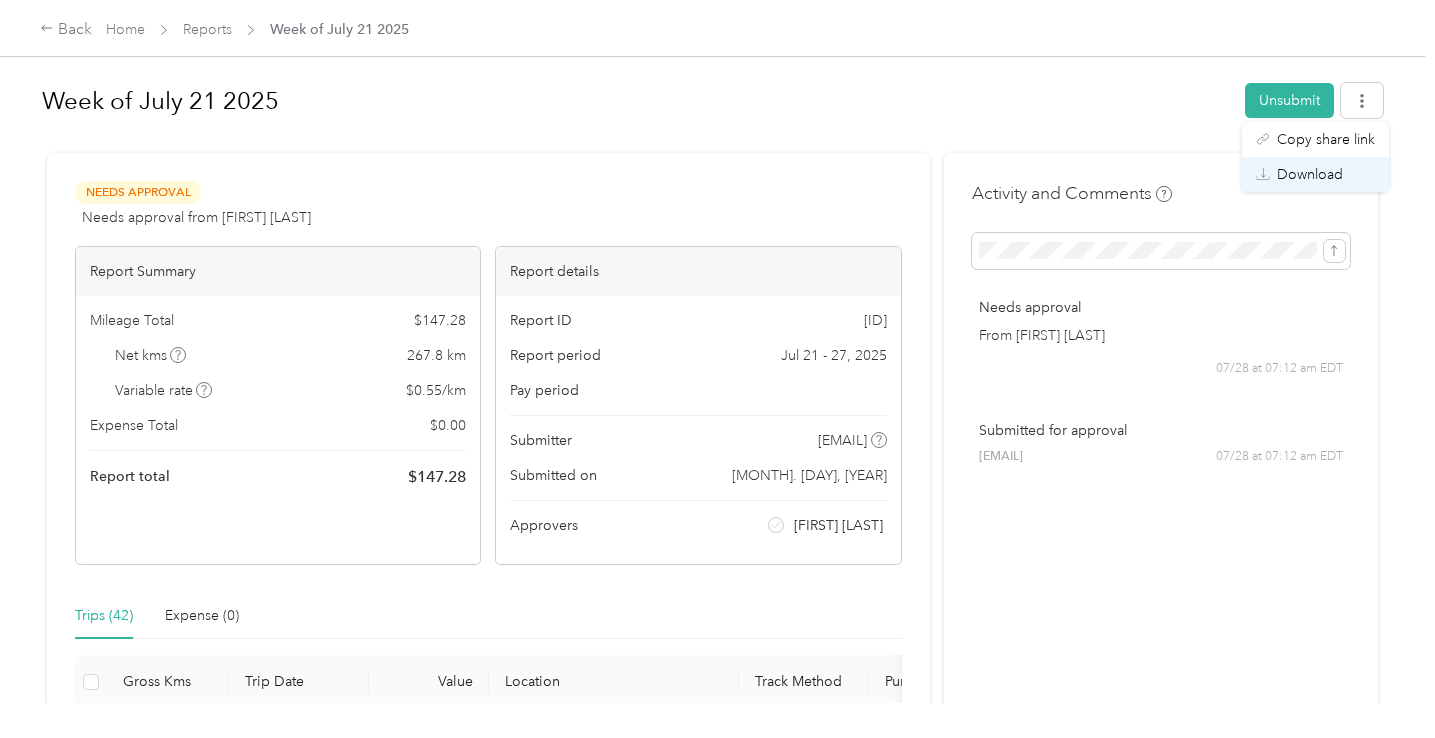 click on "Download" at bounding box center [1310, 174] 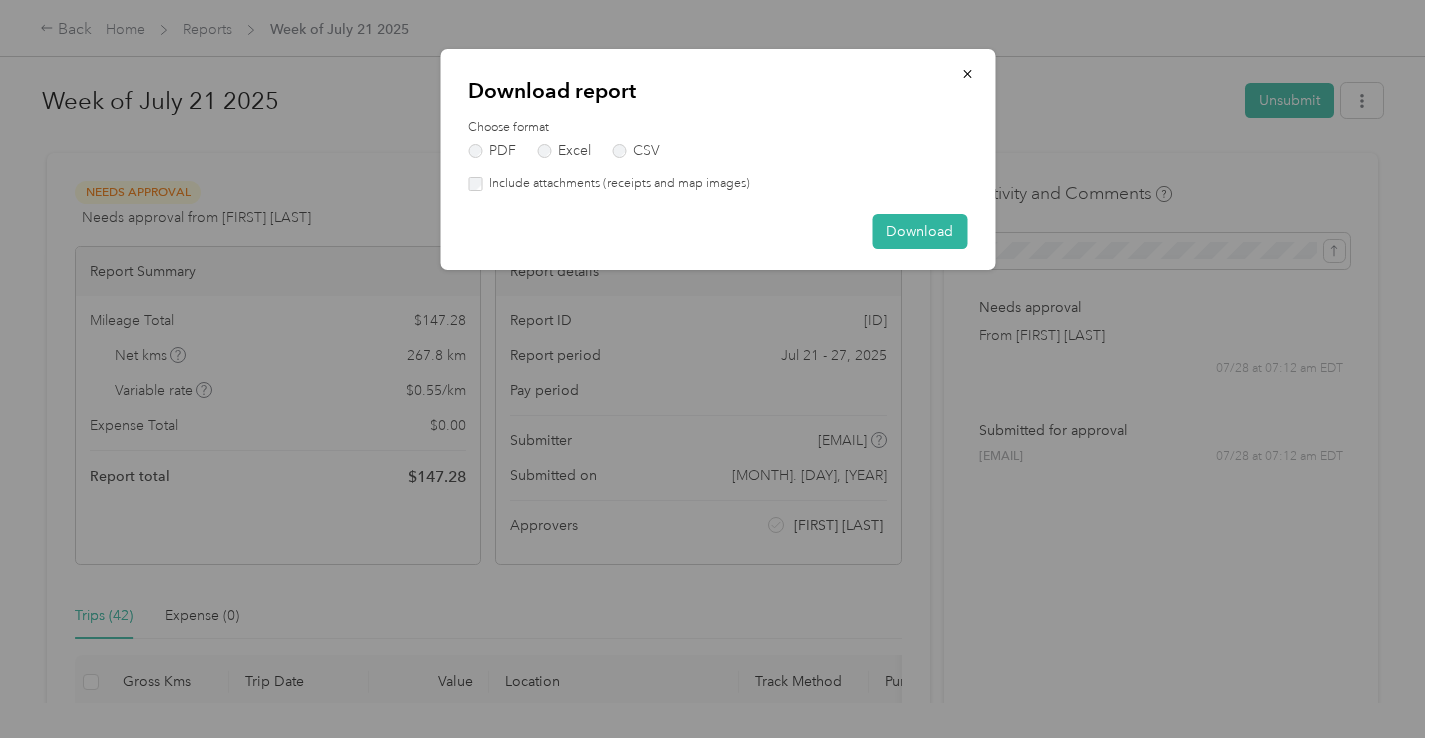 click on "Download report Choose format   PDF Excel CSV Include attachments (receipts and map images) Download" at bounding box center [717, 159] 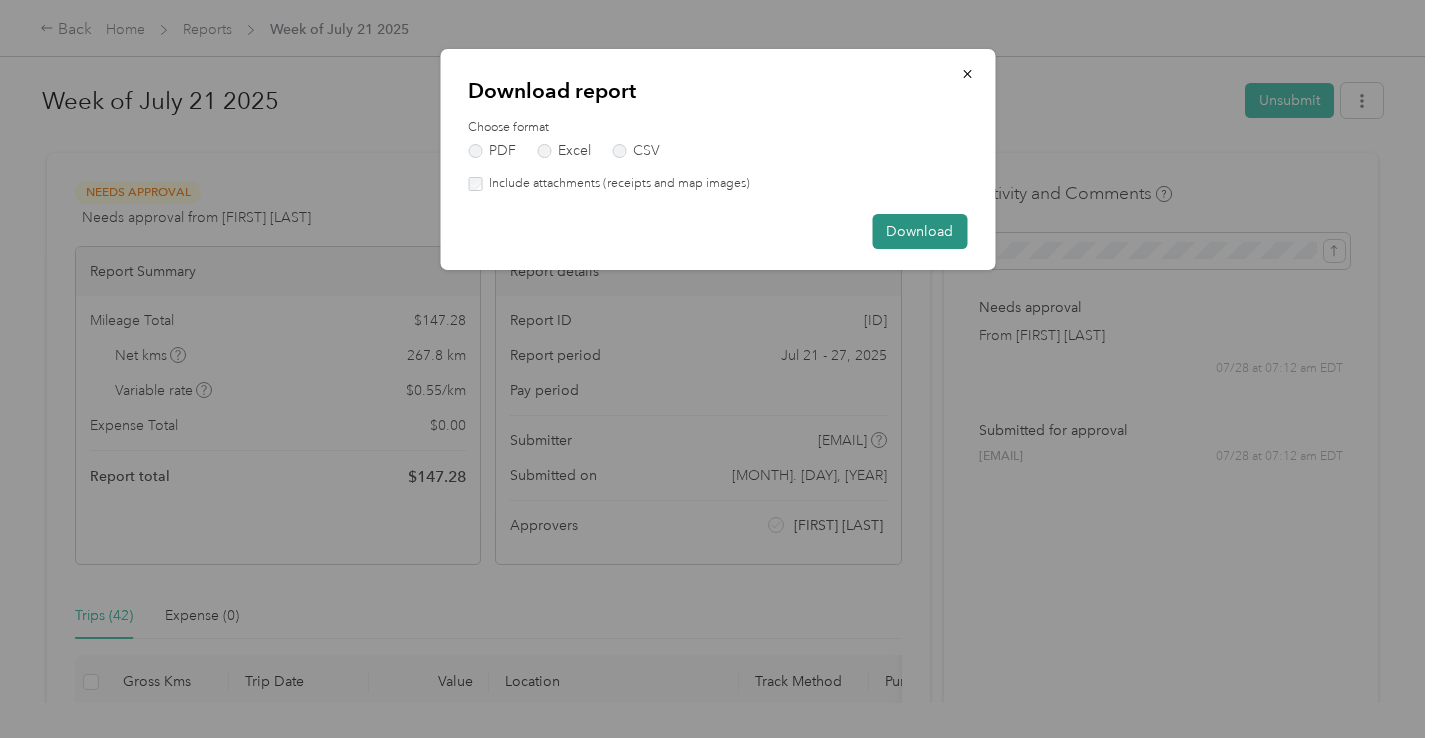 click on "Download" at bounding box center (919, 231) 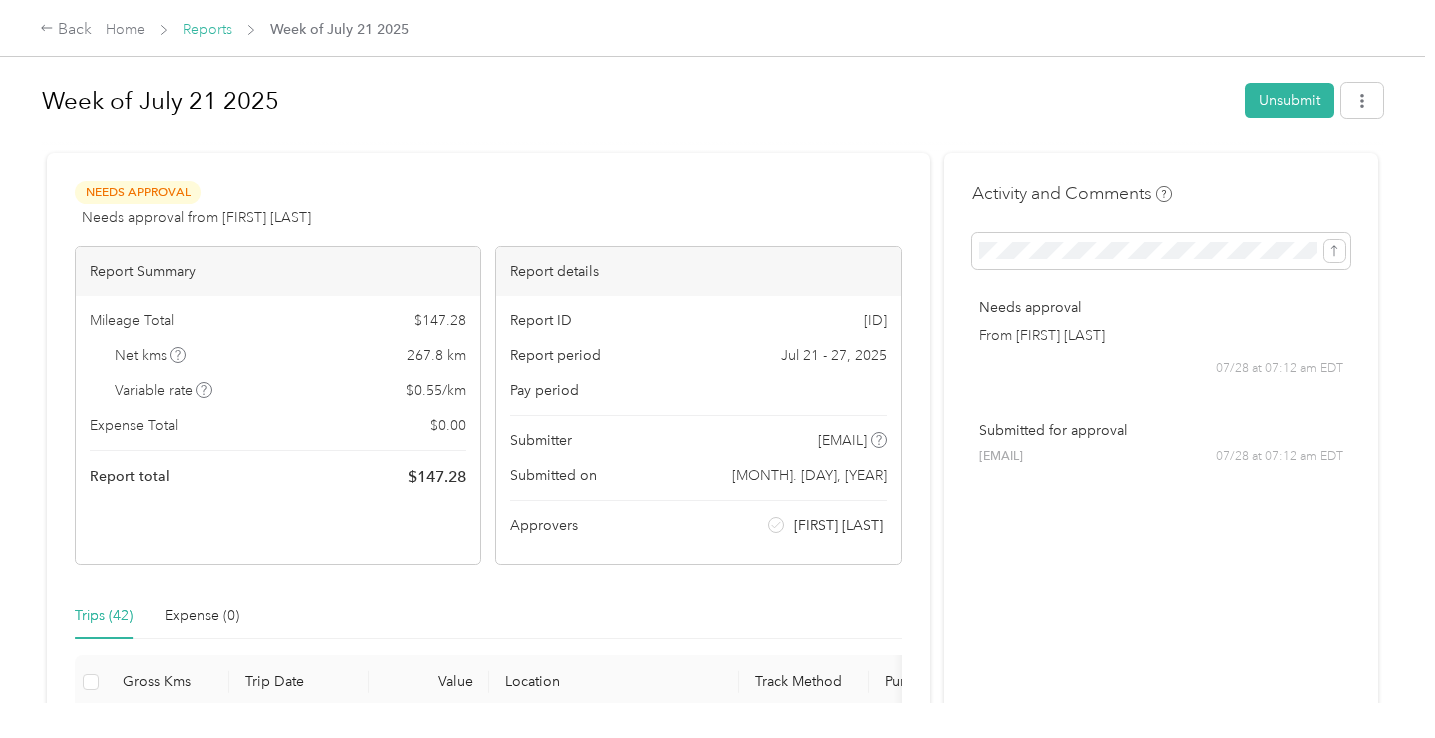 click on "Reports" at bounding box center (207, 29) 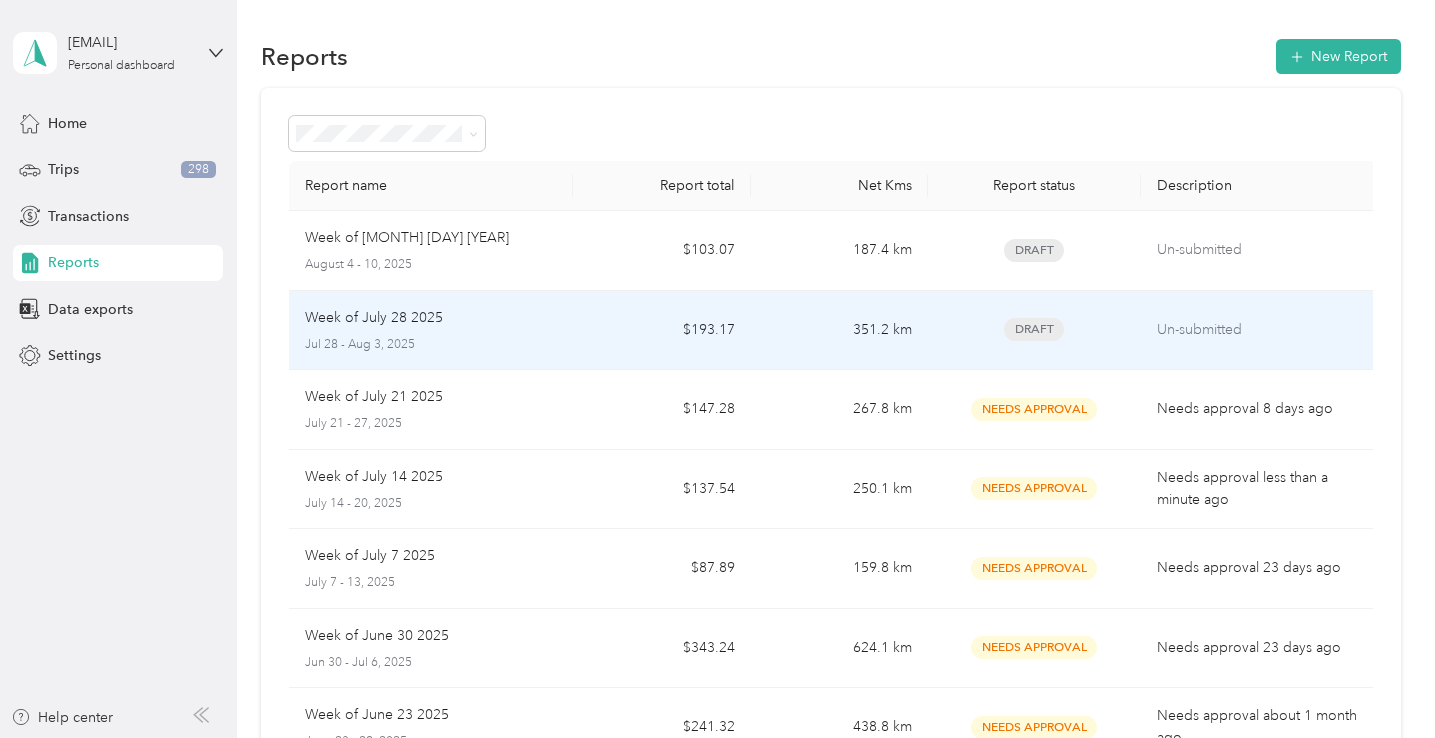 click on "351.2 km" at bounding box center (839, 331) 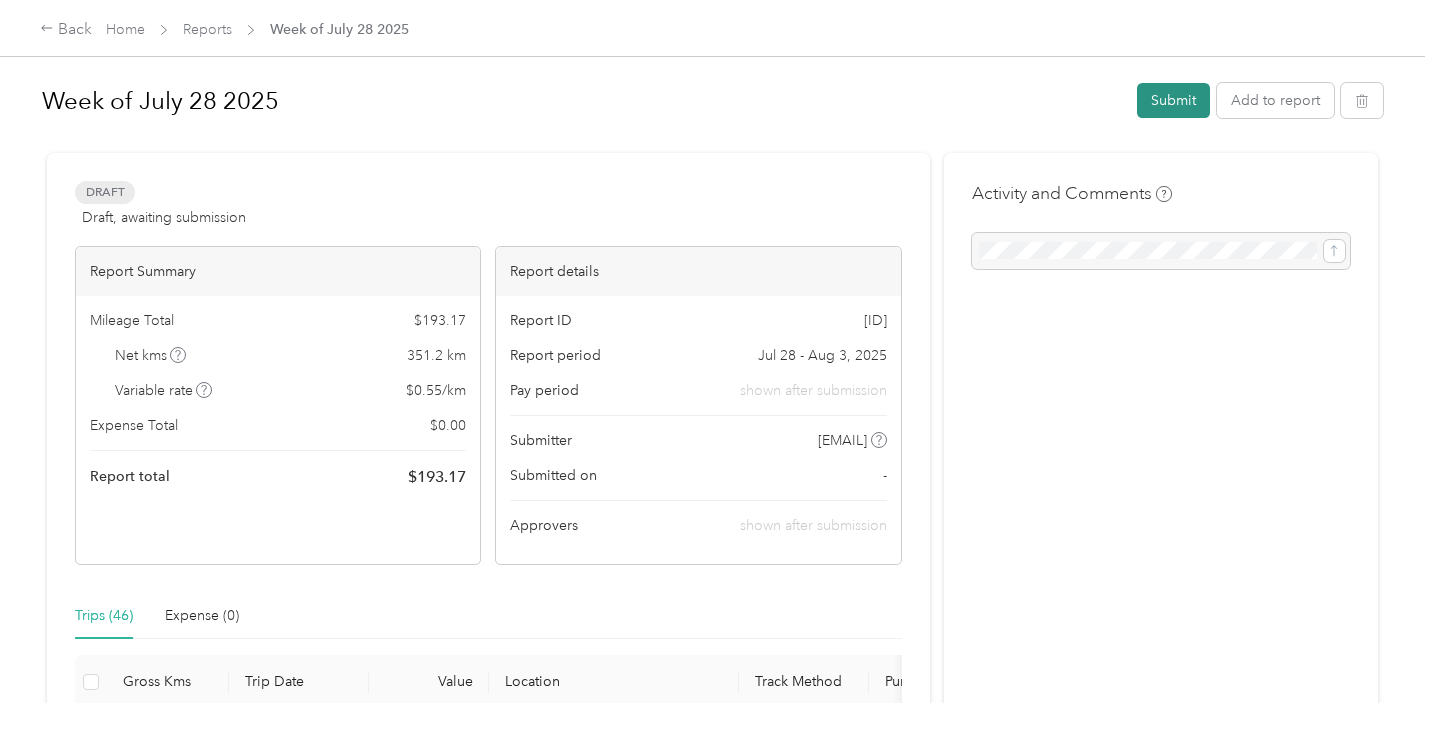click on "Submit" at bounding box center [1173, 100] 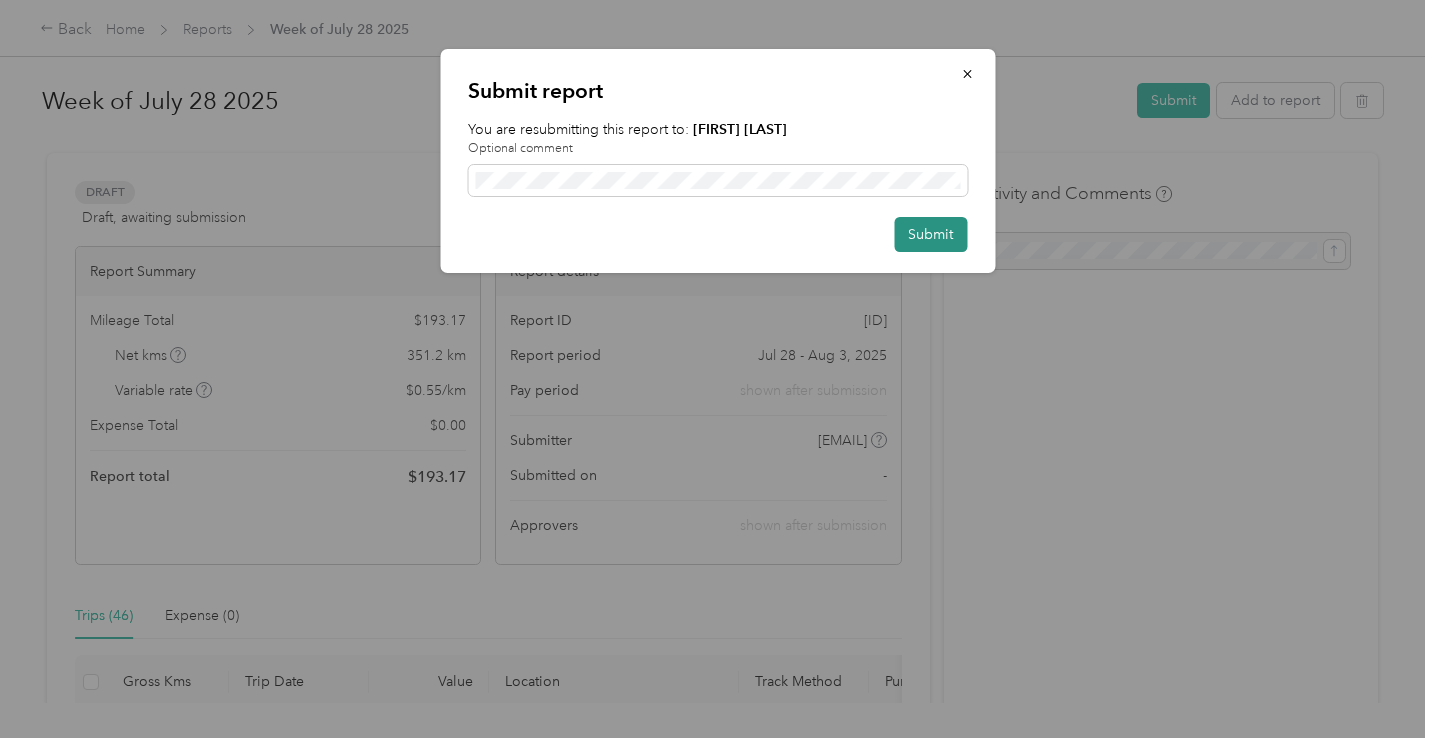 click on "Submit" at bounding box center [930, 234] 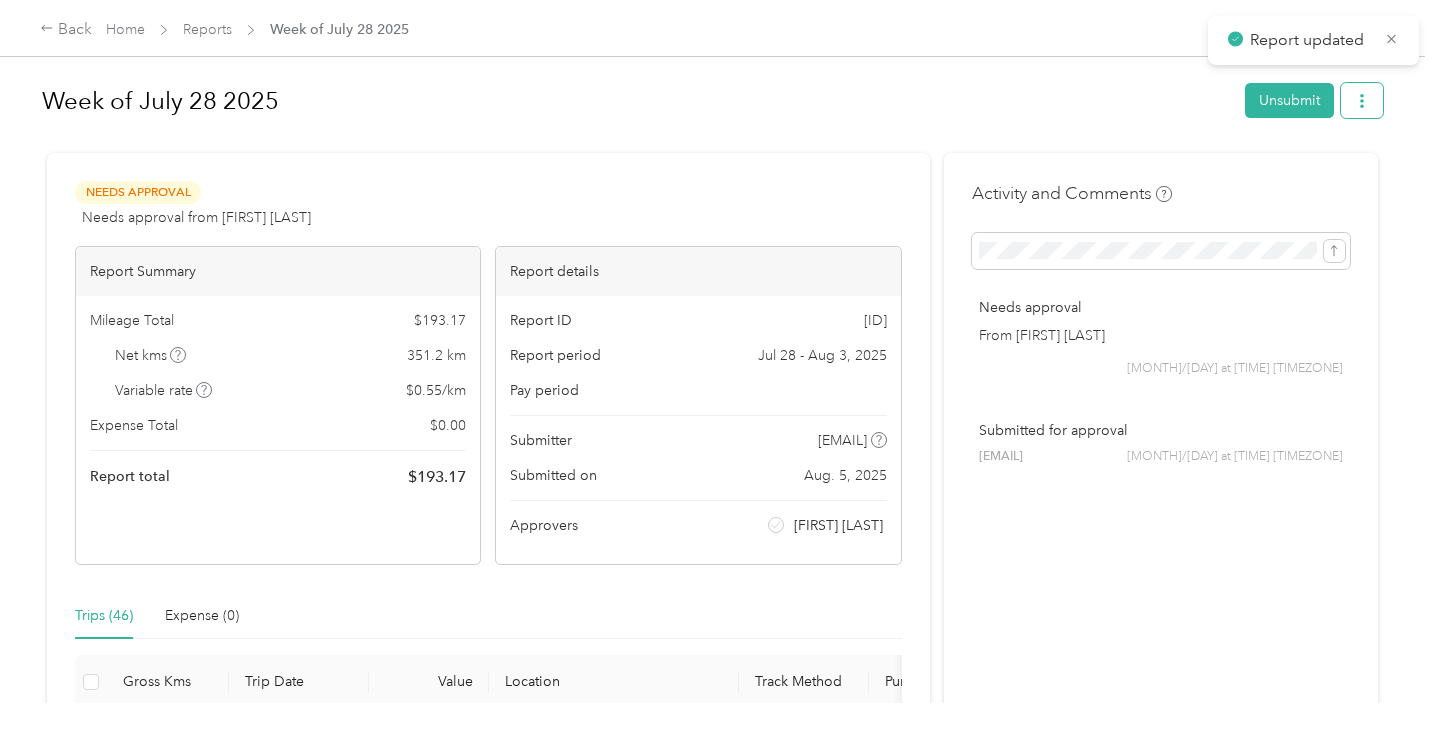 click 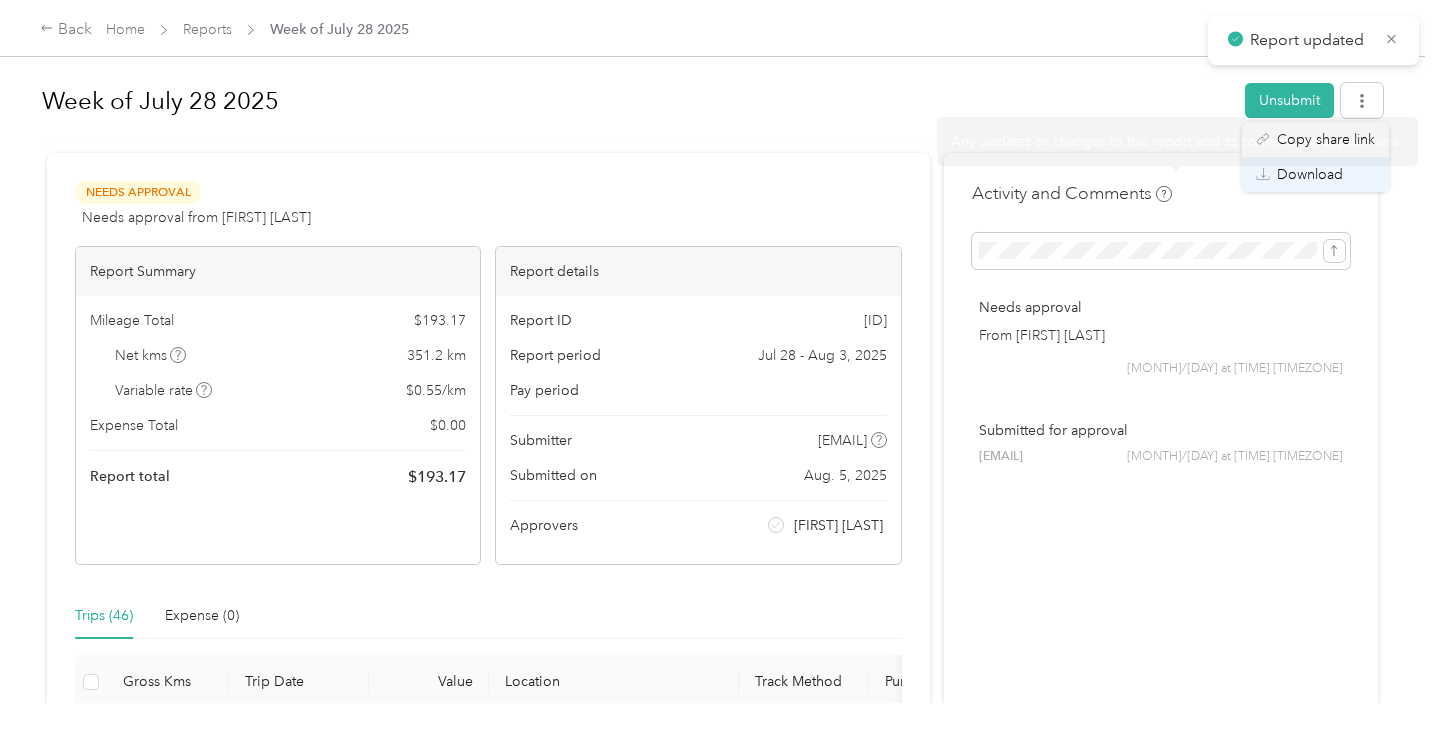 click on "Download" at bounding box center [1310, 174] 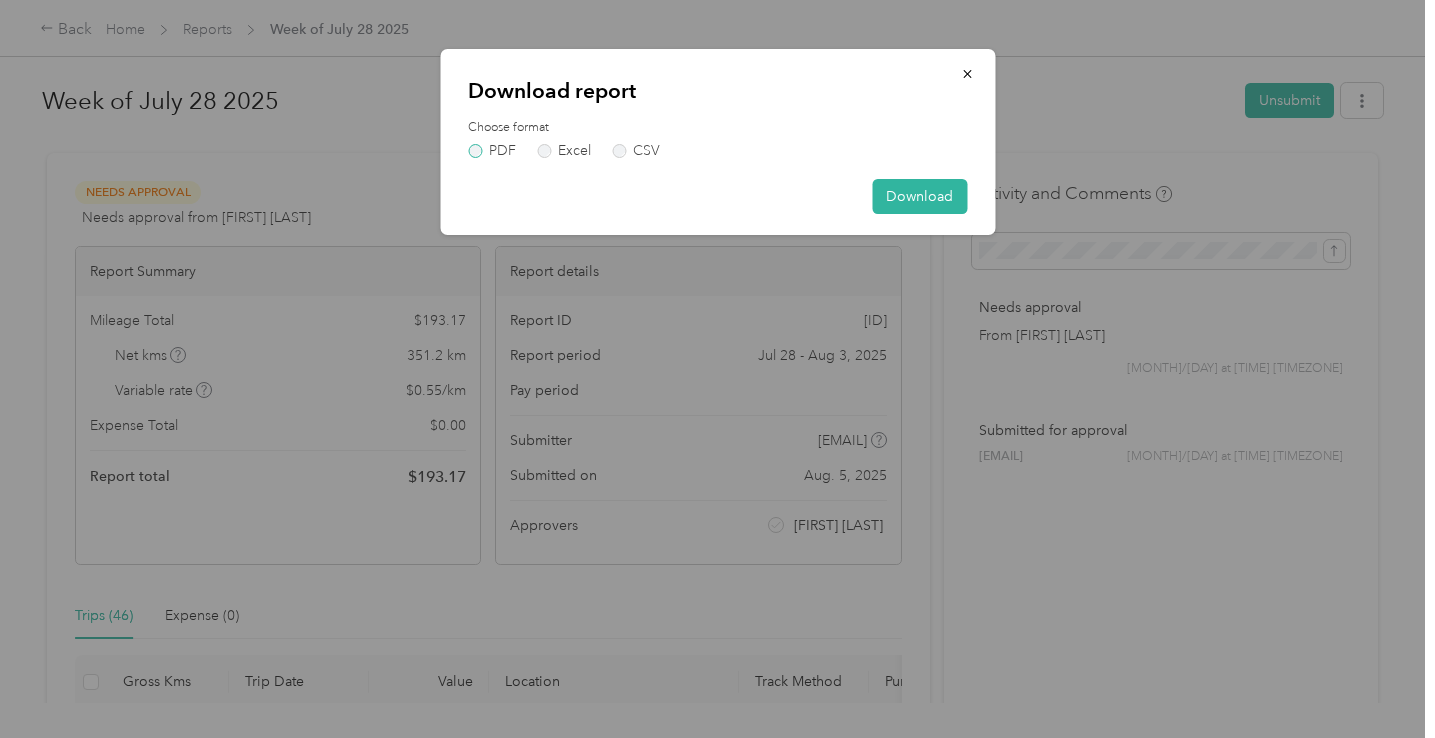click on "PDF" at bounding box center (492, 151) 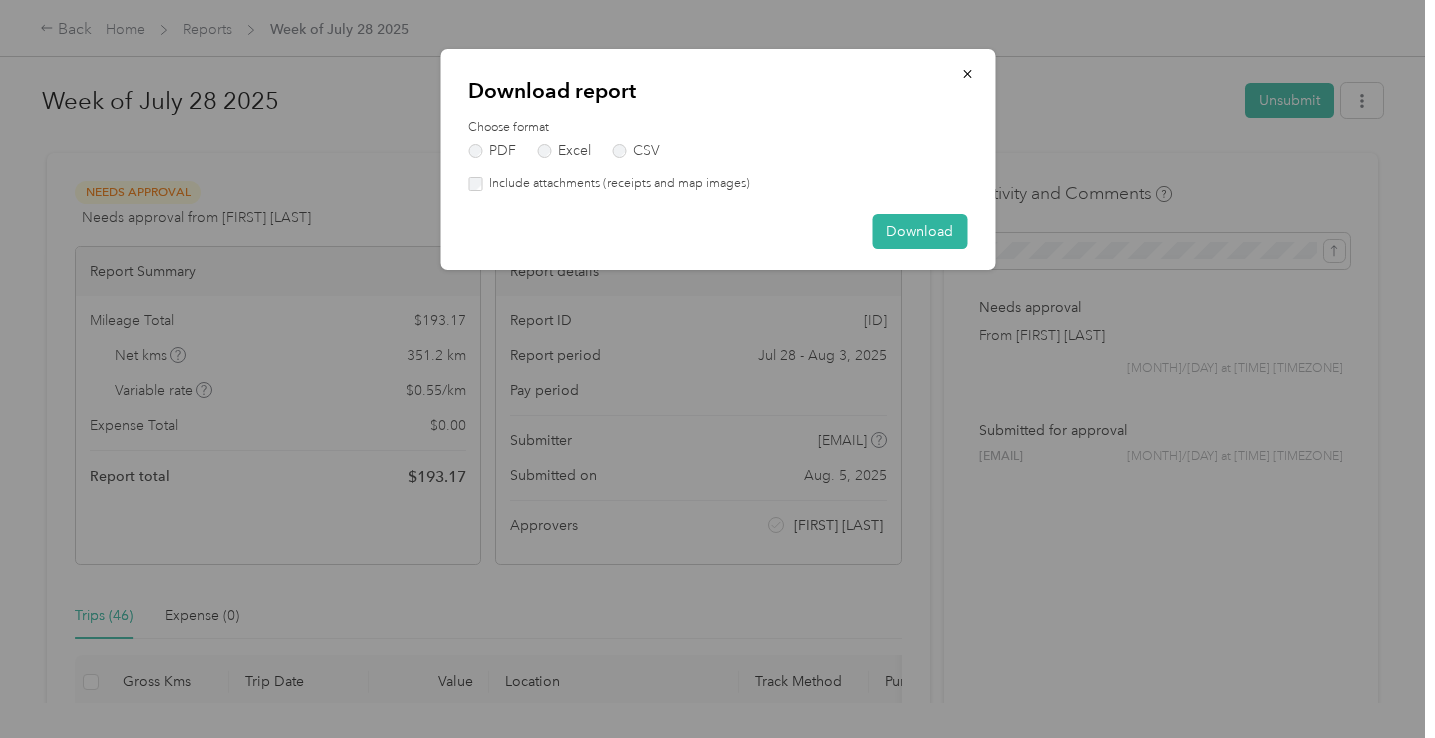 click on "Include attachments (receipts and map images)" at bounding box center [616, 184] 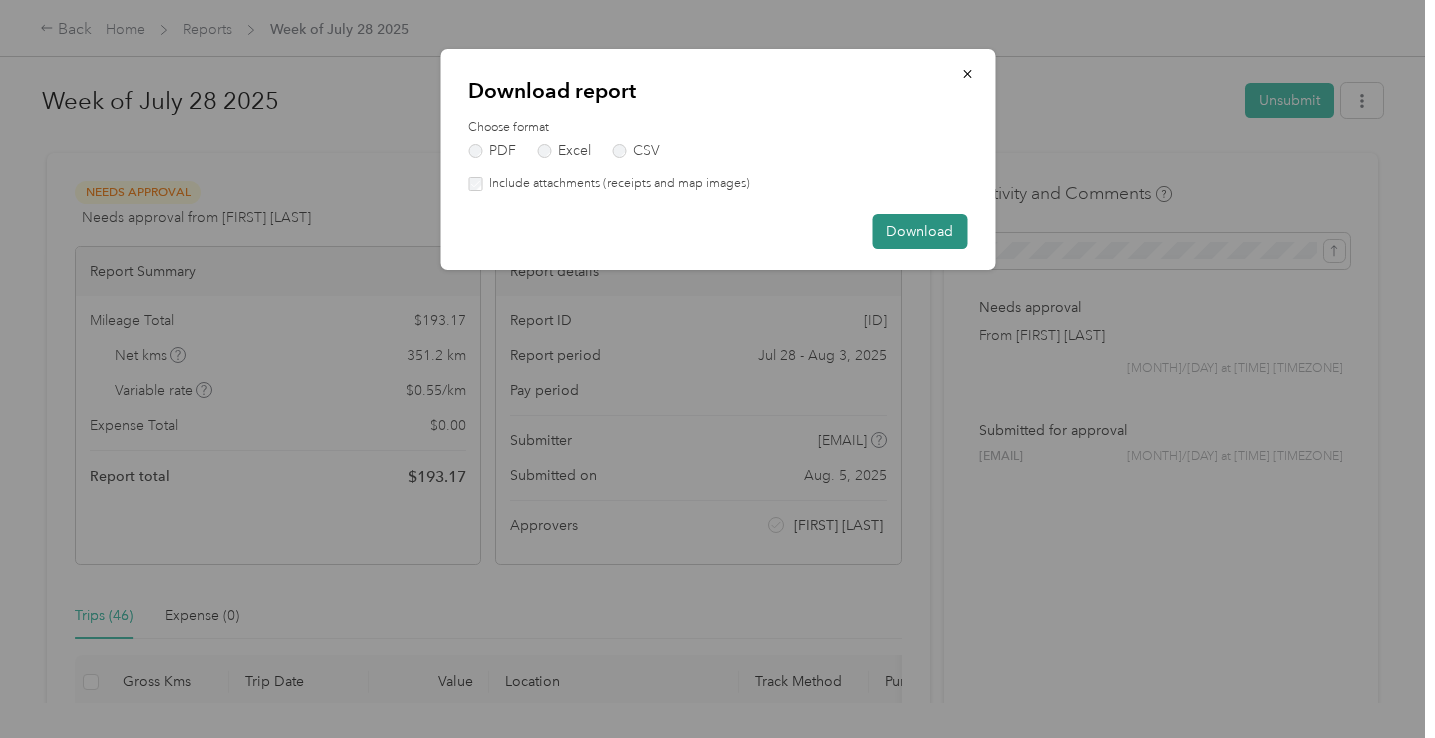 click on "Download" at bounding box center [919, 231] 